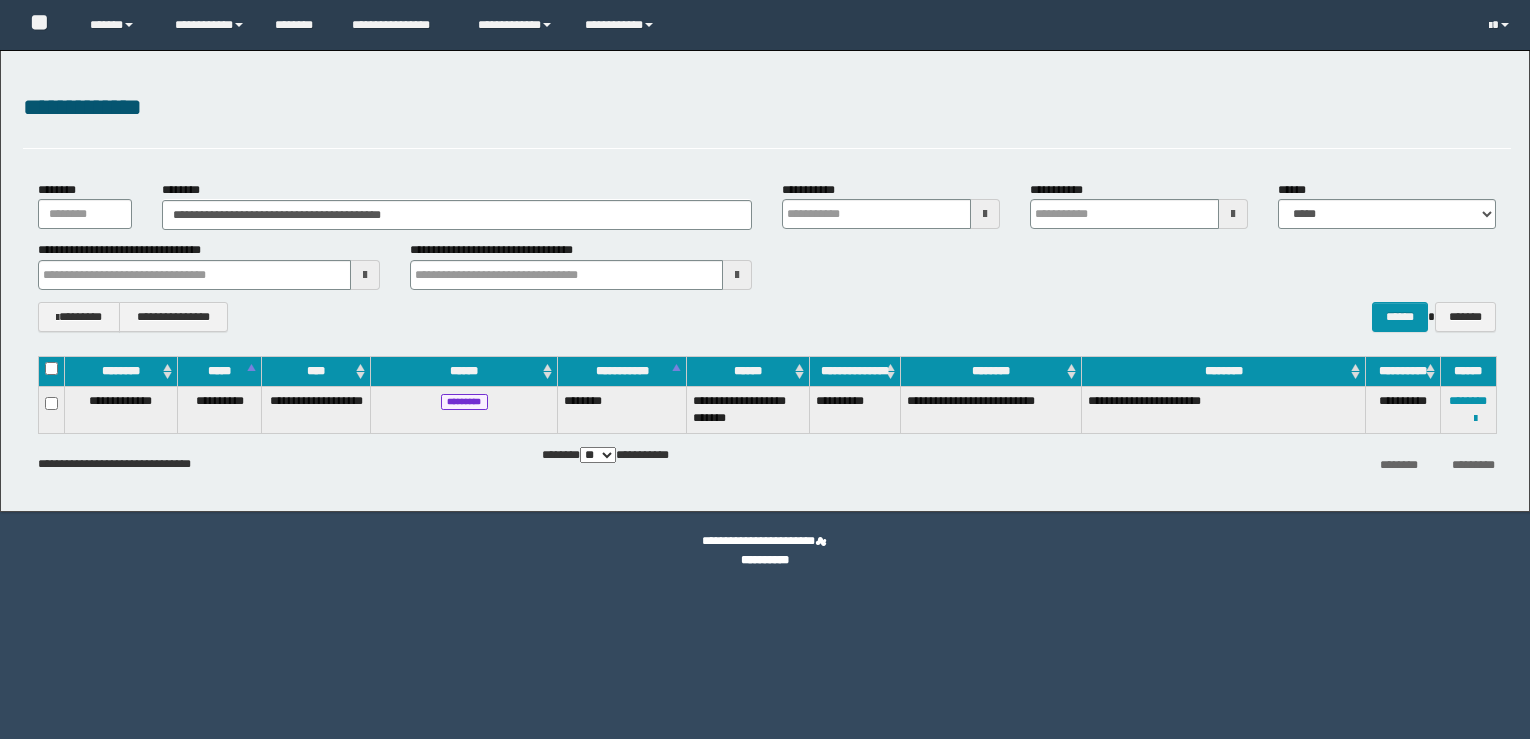 scroll, scrollTop: 0, scrollLeft: 0, axis: both 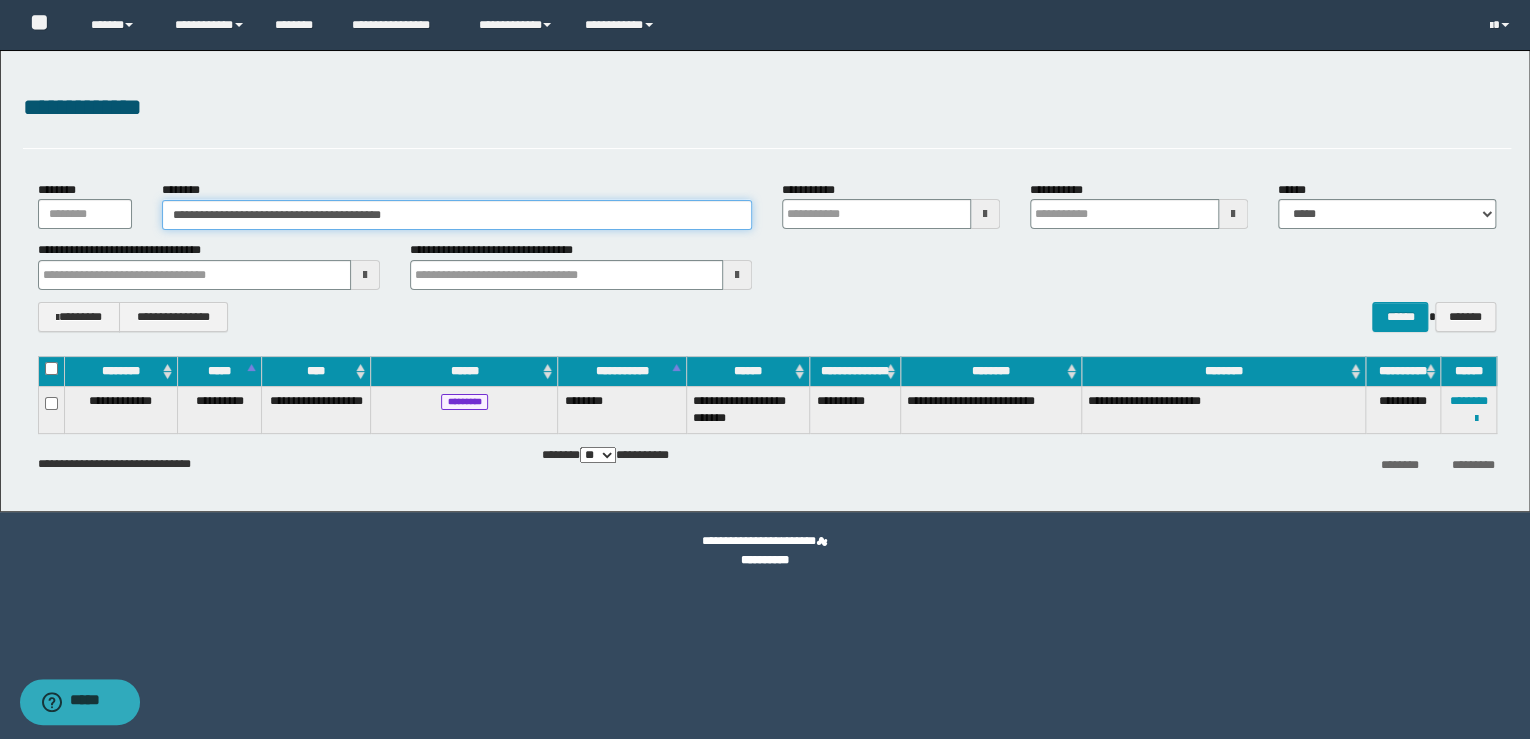 drag, startPoint x: 496, startPoint y: 215, endPoint x: -4, endPoint y: 138, distance: 505.89426 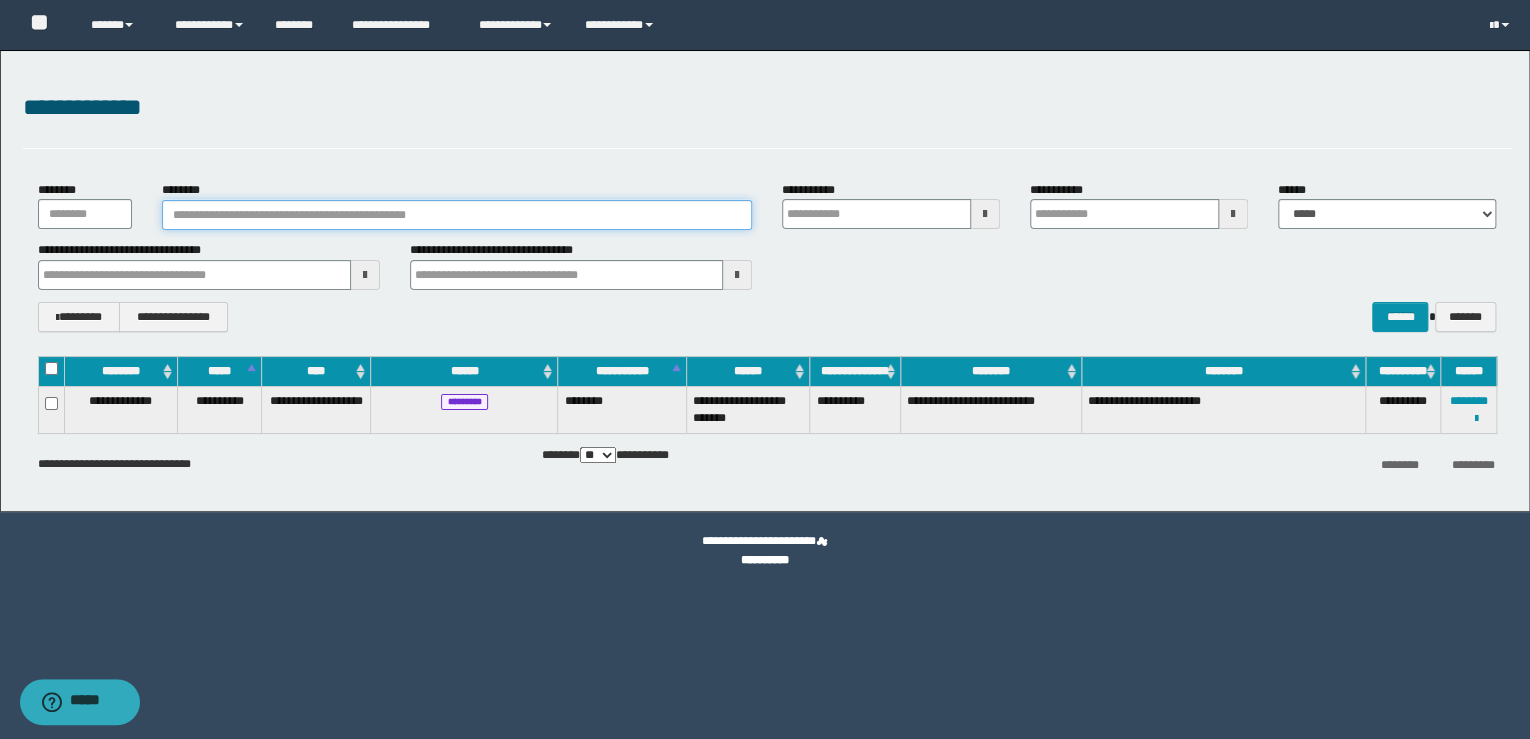 type 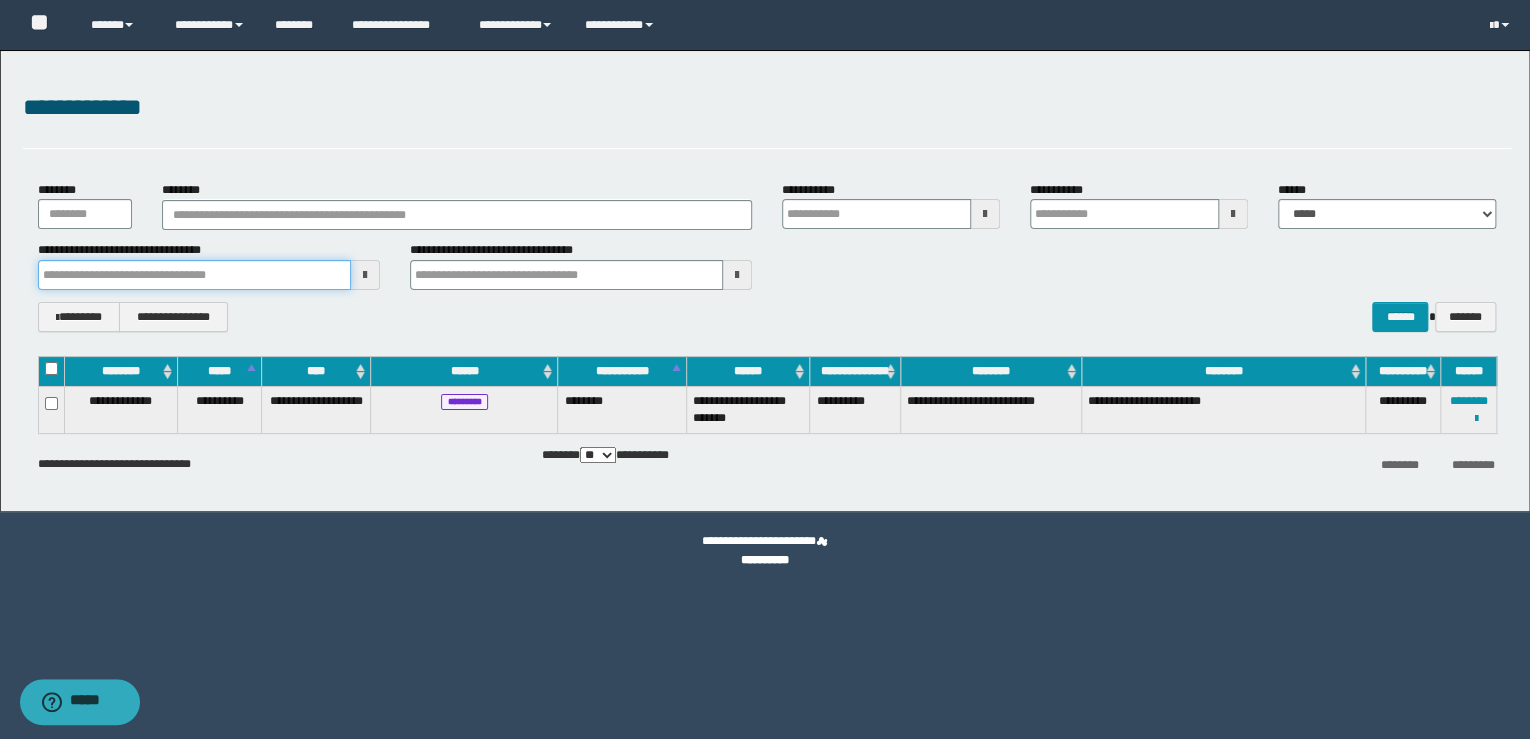 click at bounding box center [194, 275] 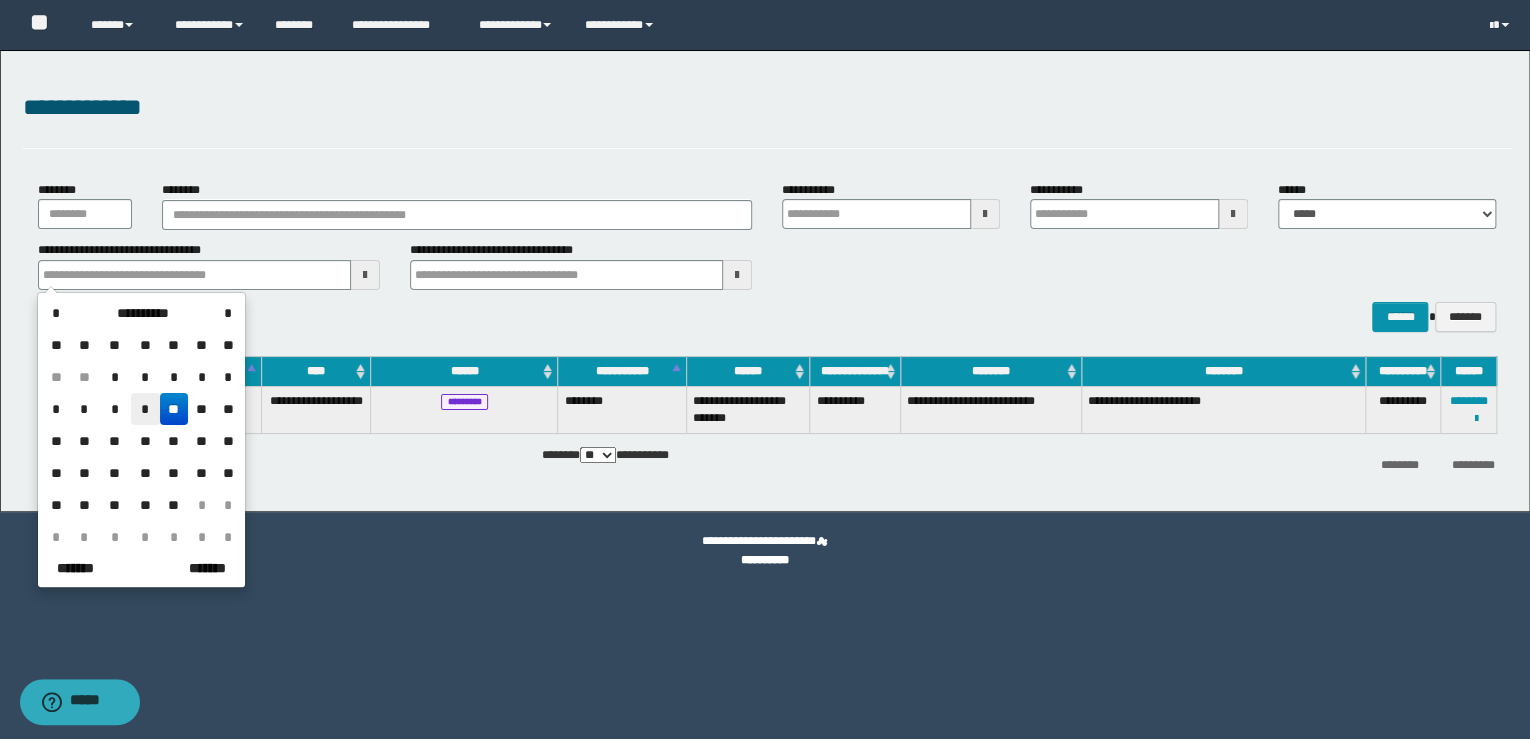 click on "*" at bounding box center (145, 409) 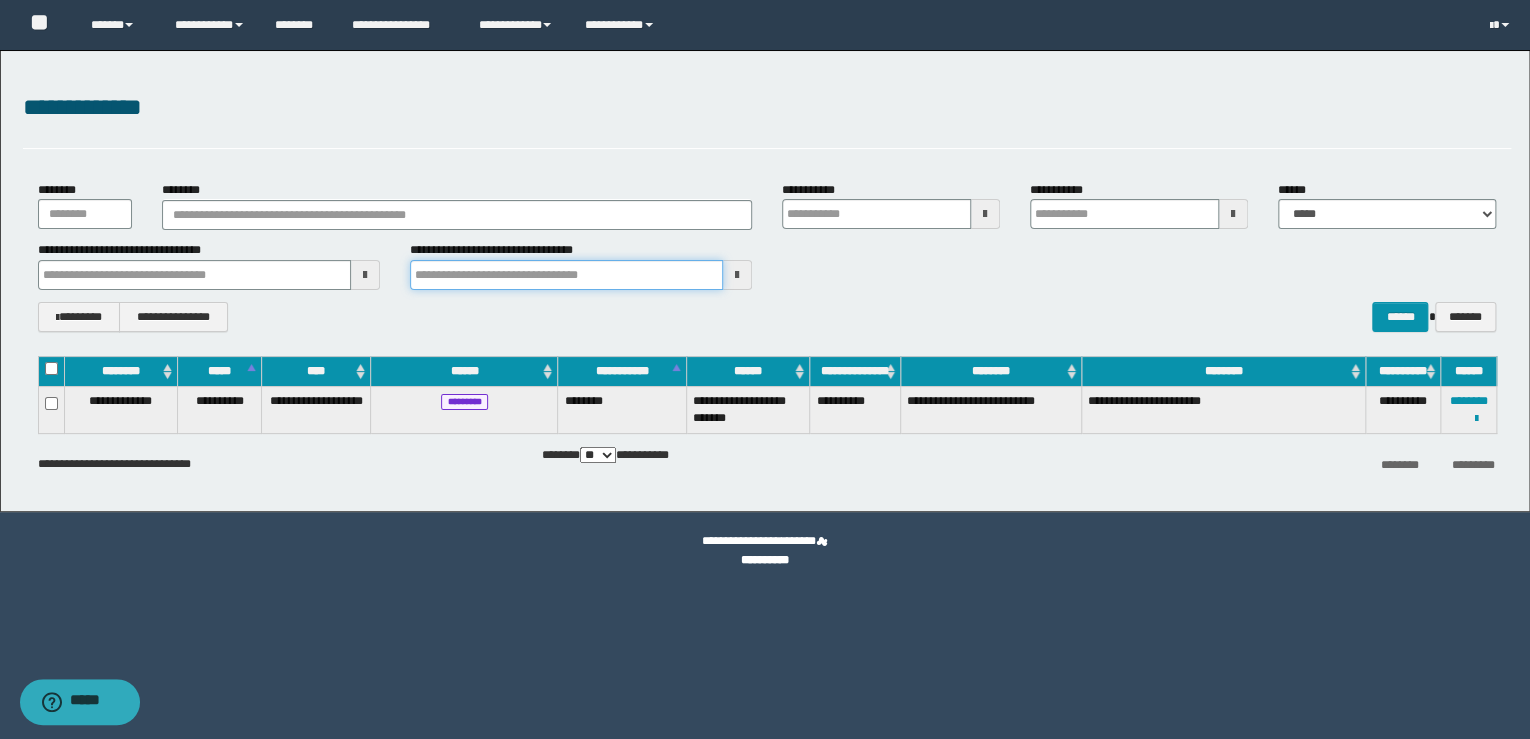 click at bounding box center (566, 275) 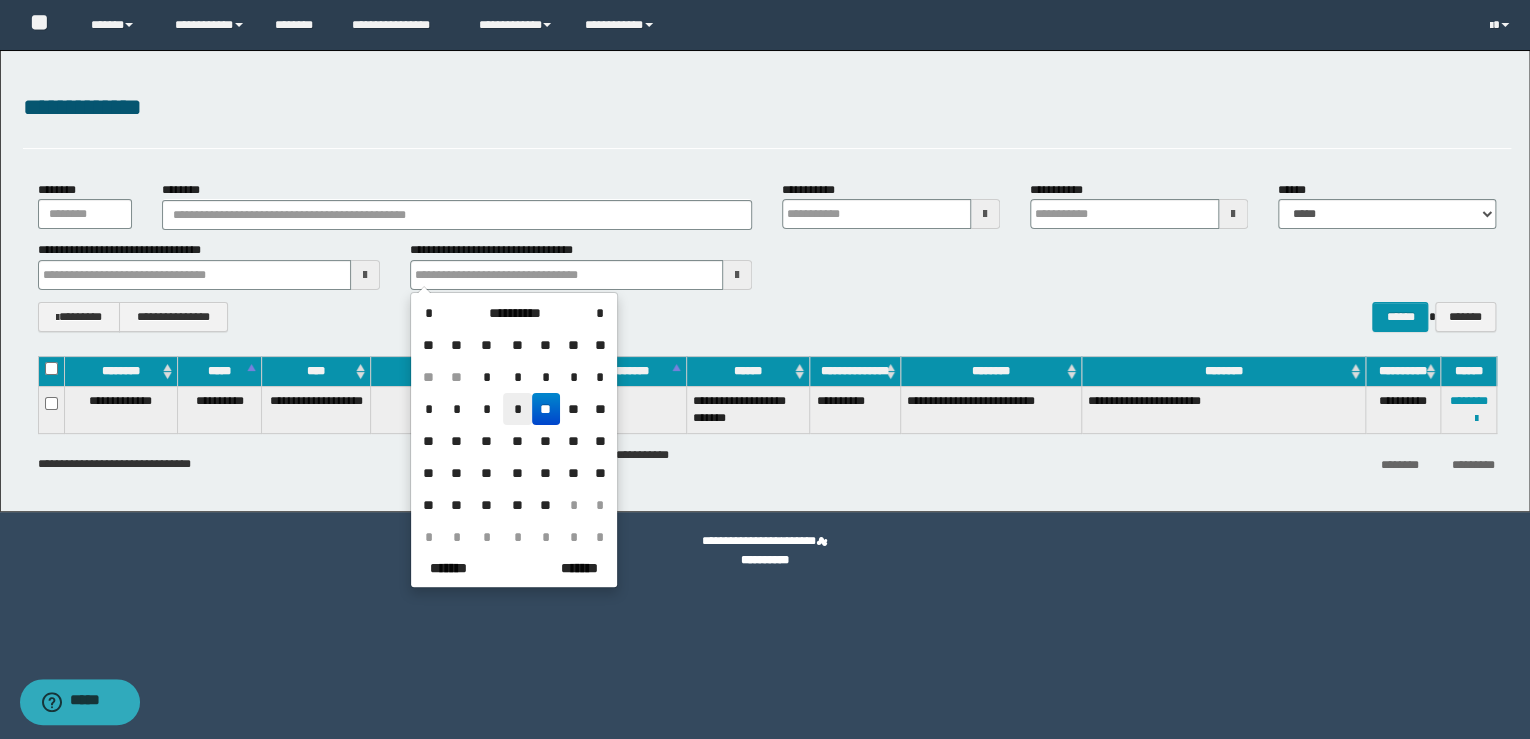 click on "*" at bounding box center (517, 409) 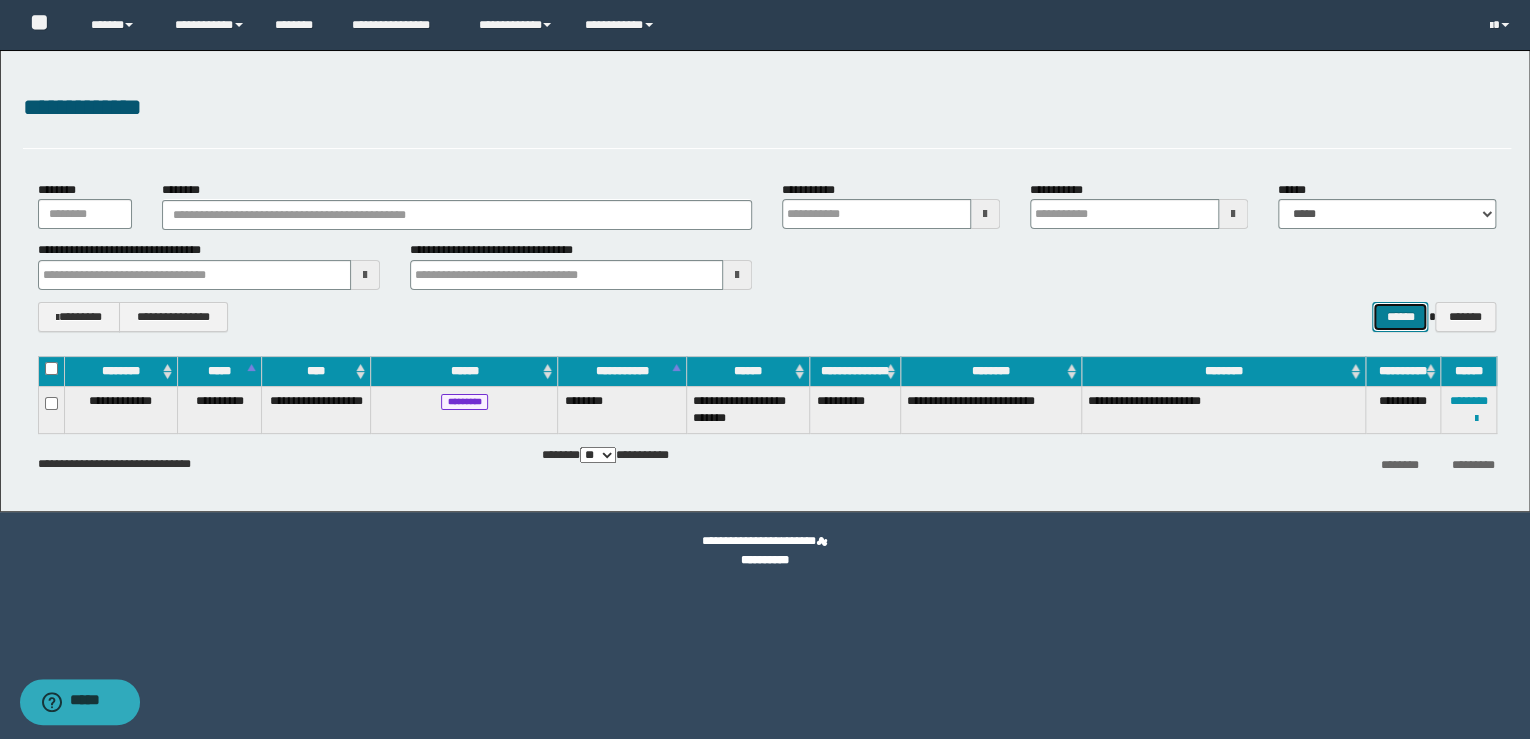 click on "******" at bounding box center (1400, 317) 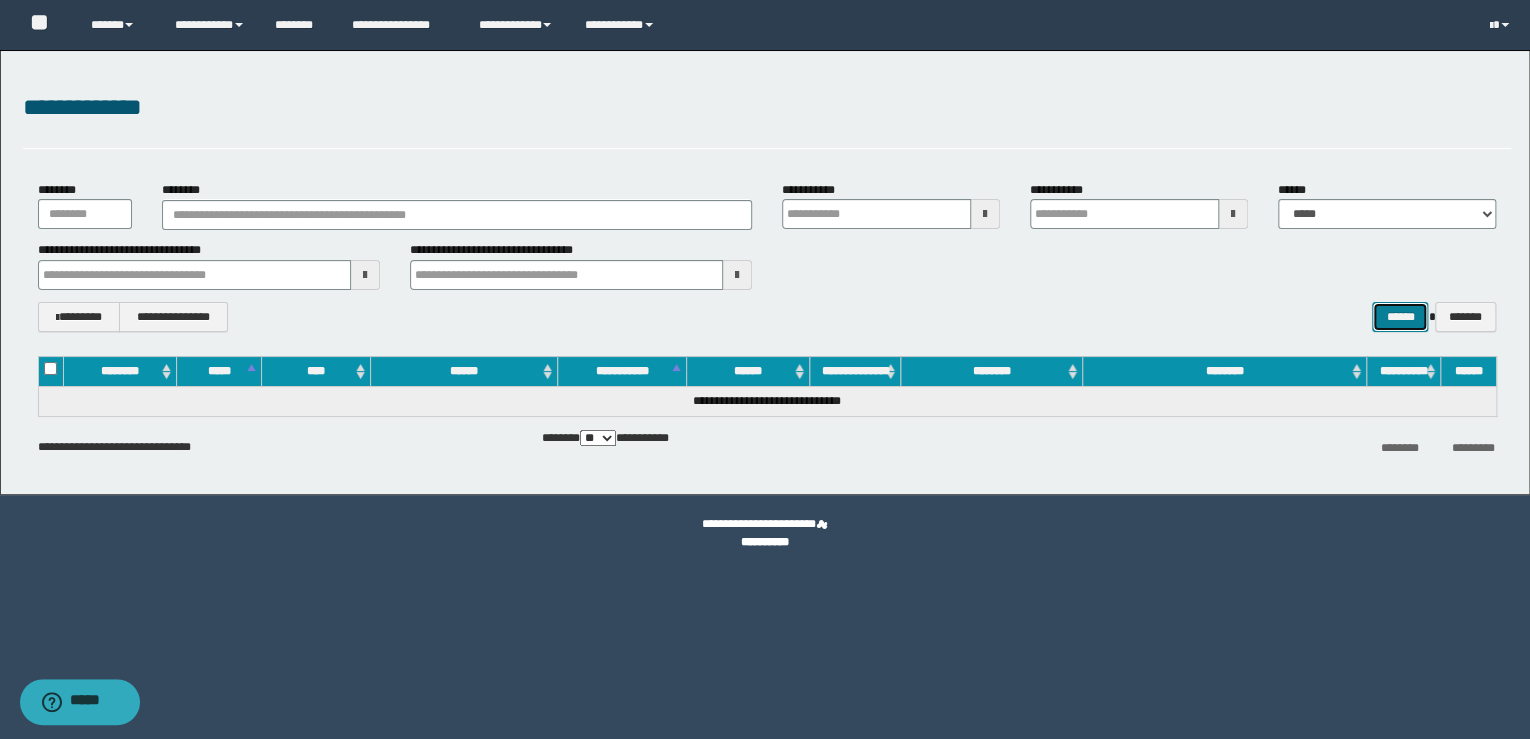 type 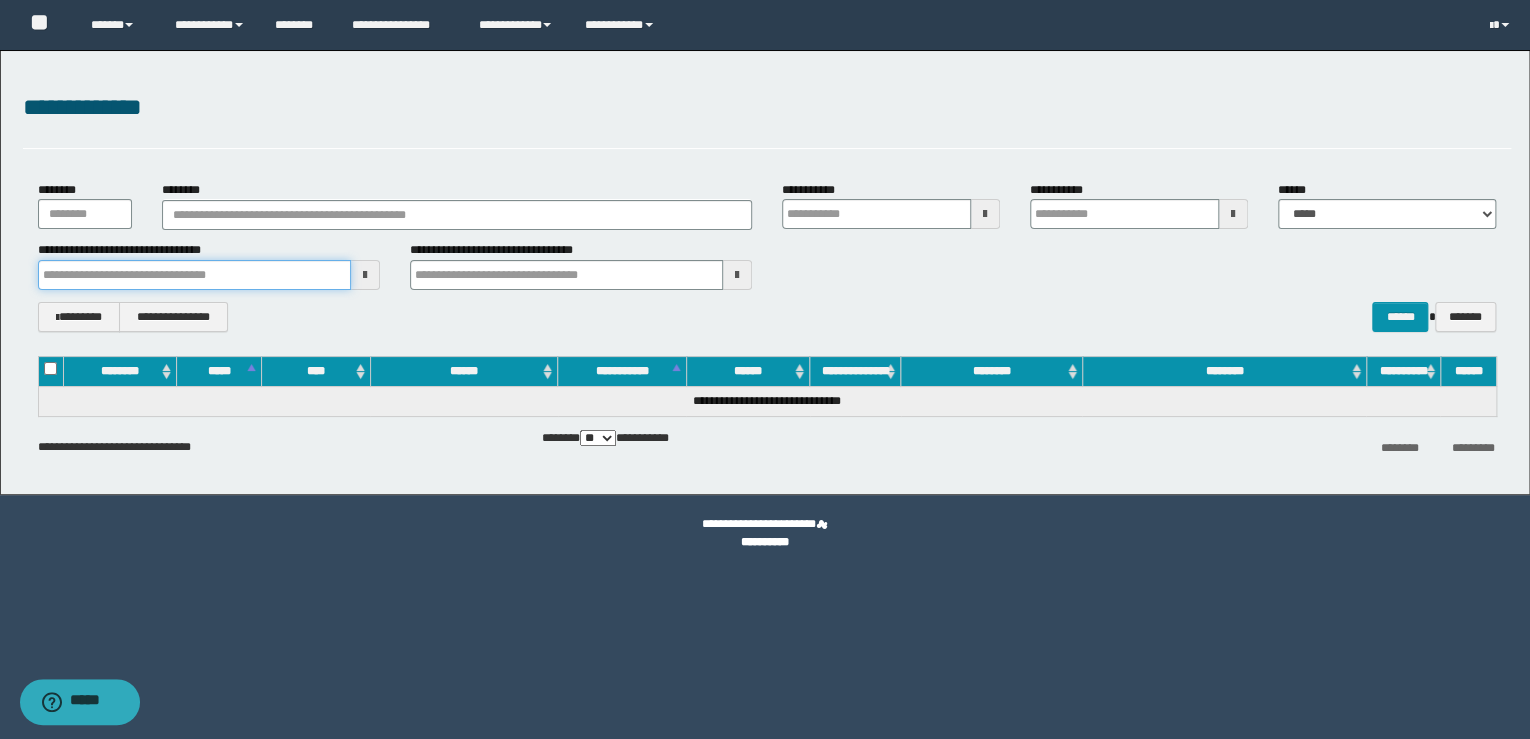 click at bounding box center (194, 275) 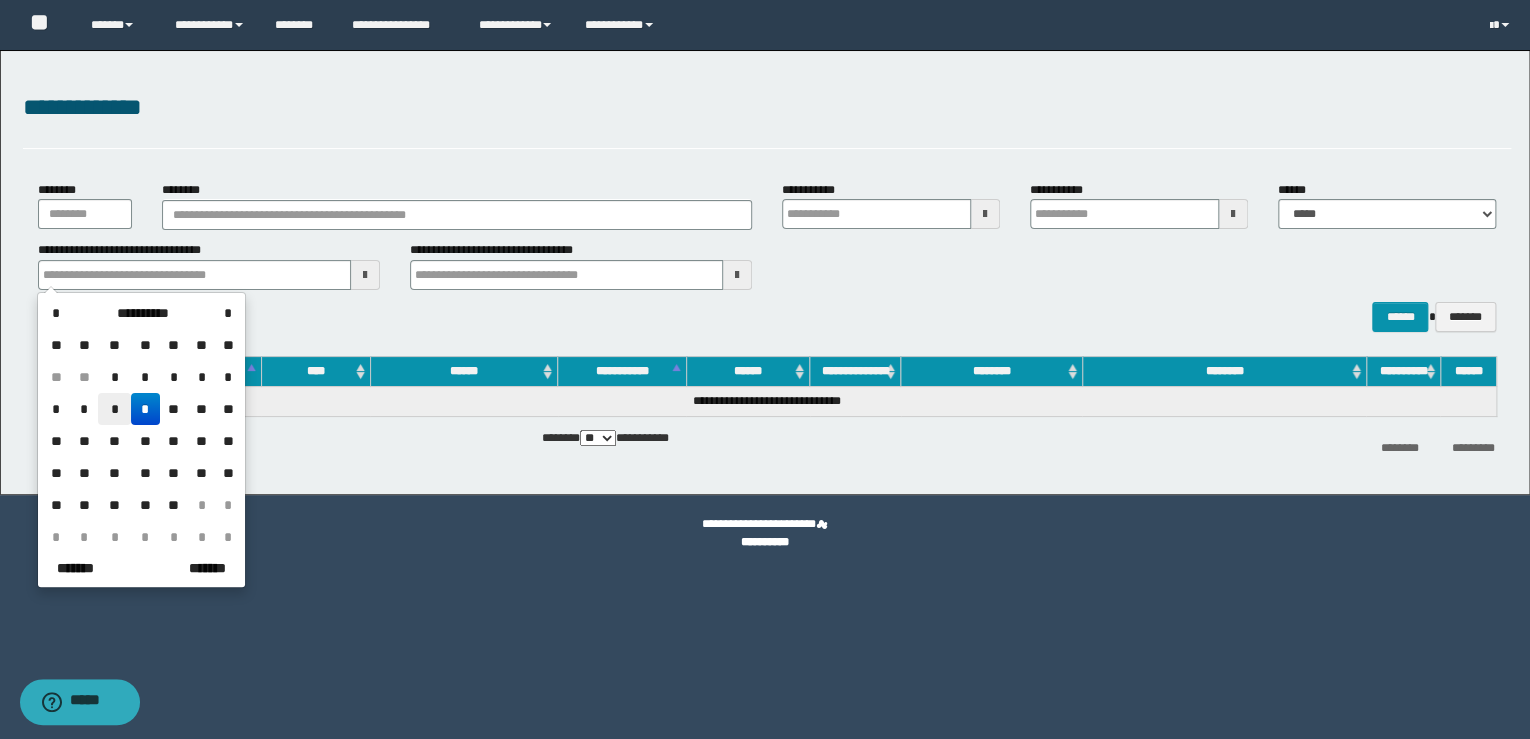 click on "*" at bounding box center (114, 409) 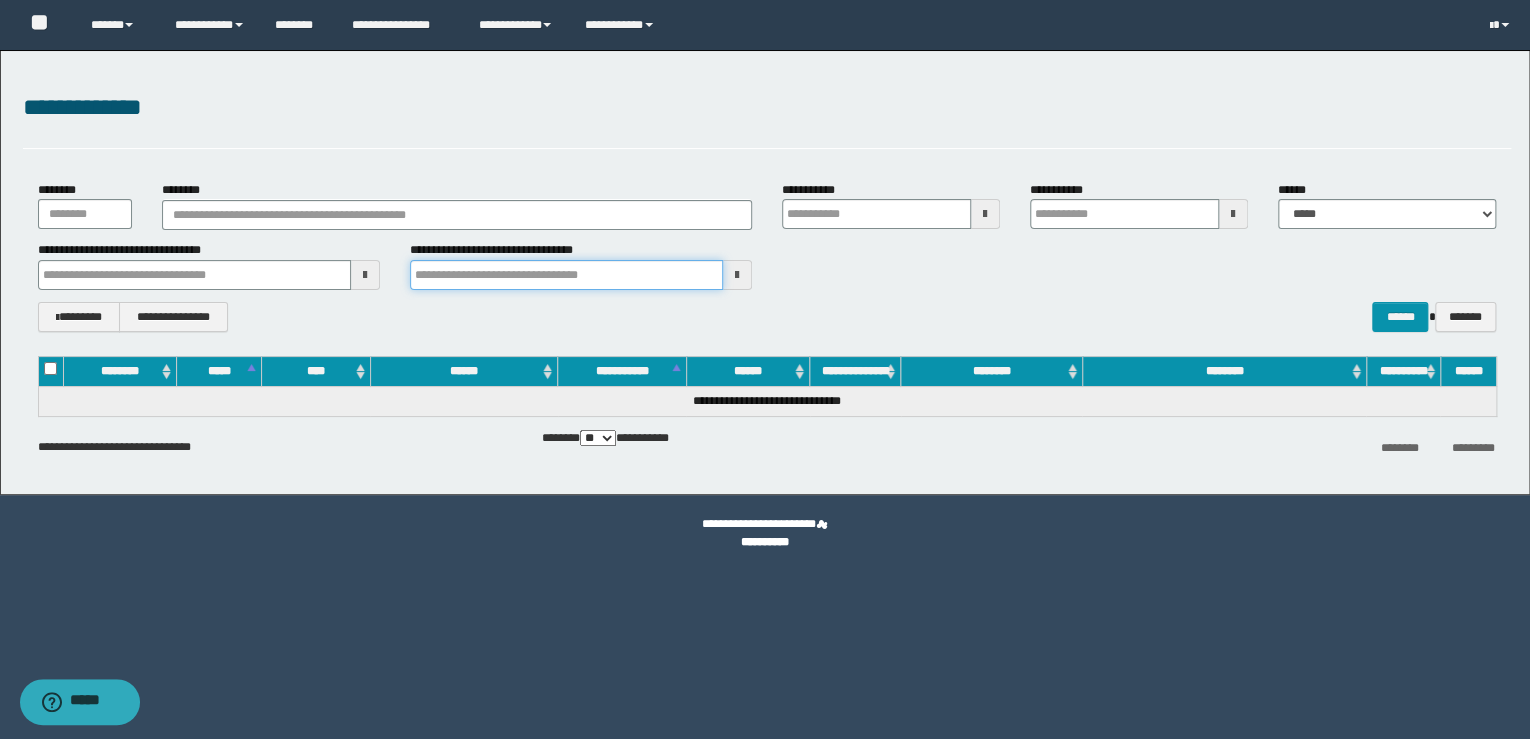 click at bounding box center [566, 275] 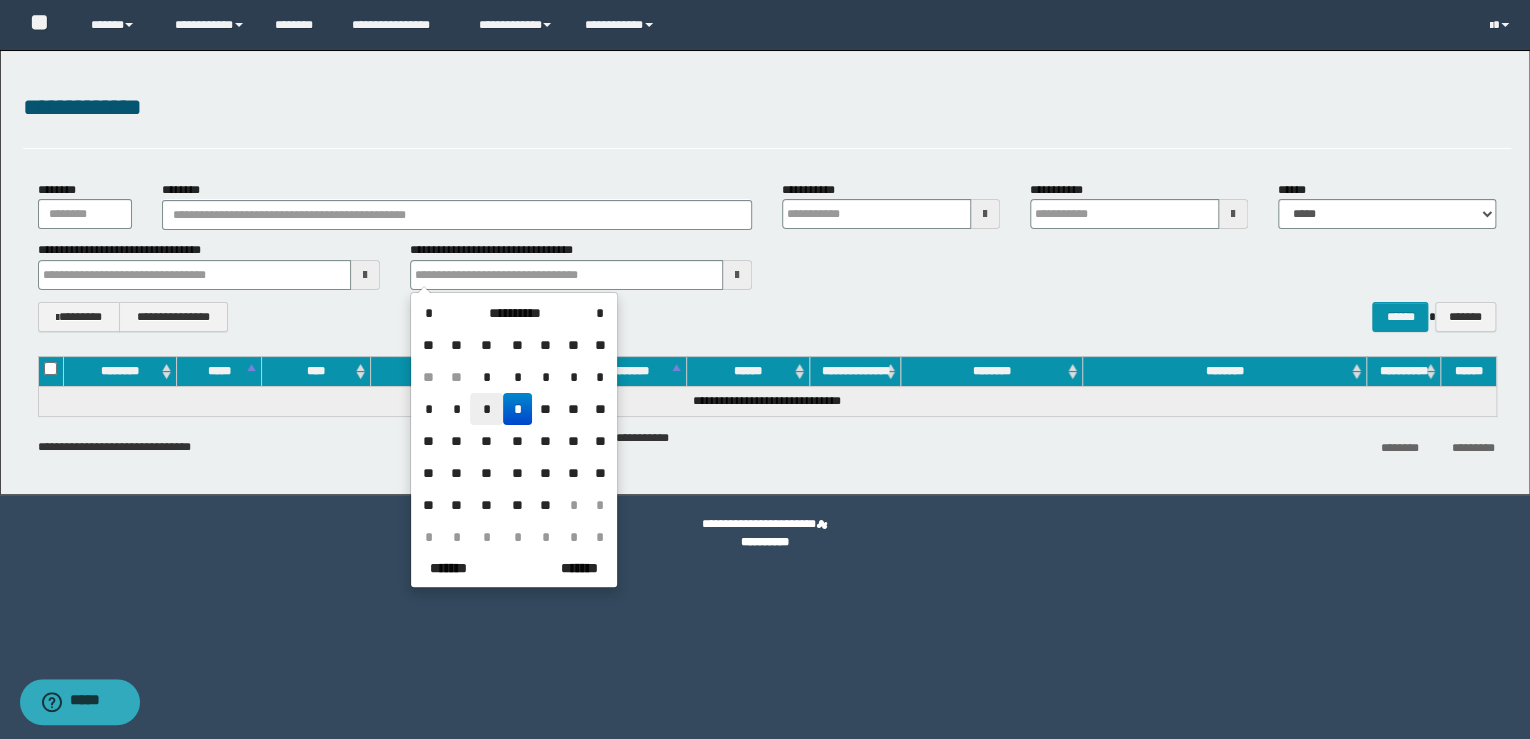 click on "*" at bounding box center [486, 409] 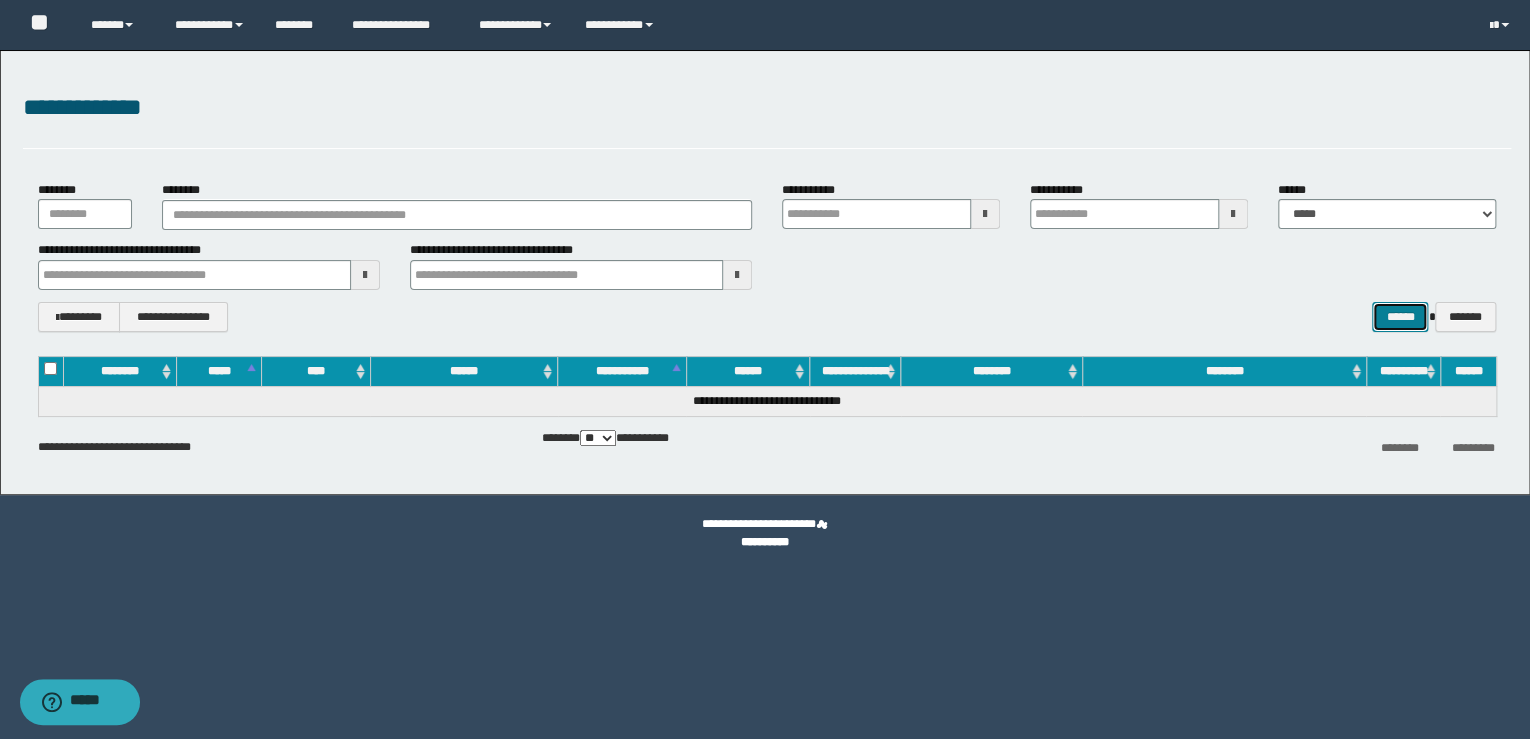 click on "******" at bounding box center [1400, 317] 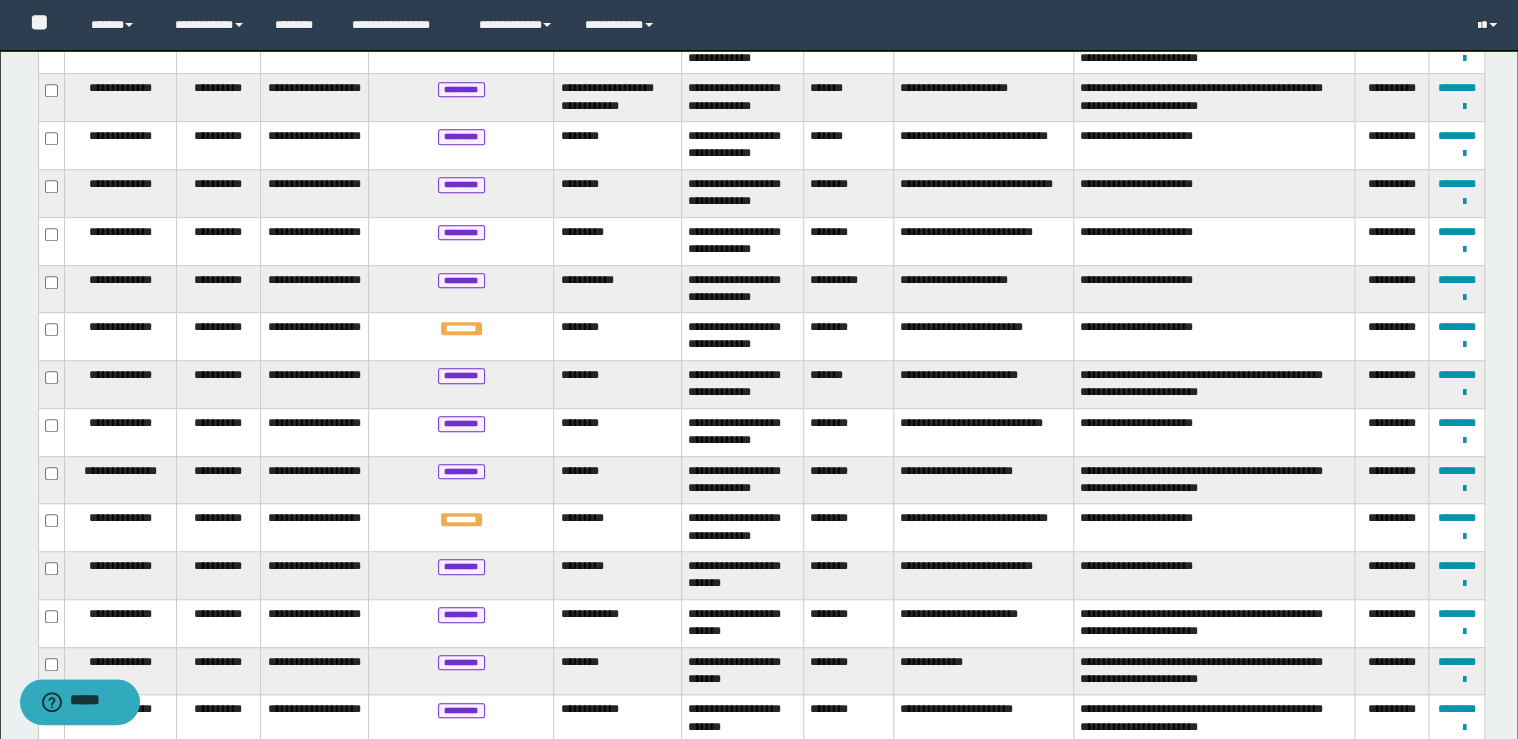 scroll, scrollTop: 150, scrollLeft: 0, axis: vertical 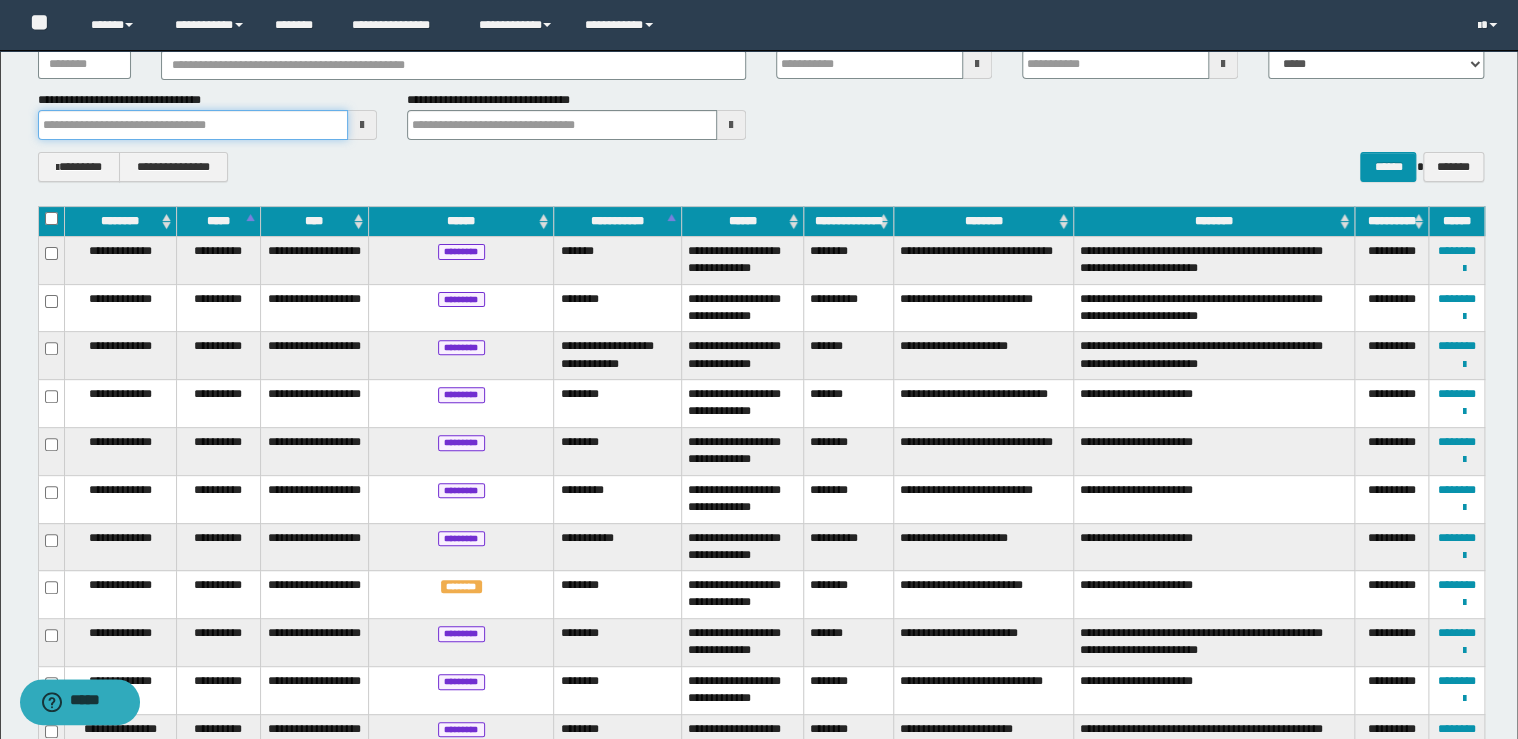click at bounding box center [193, 125] 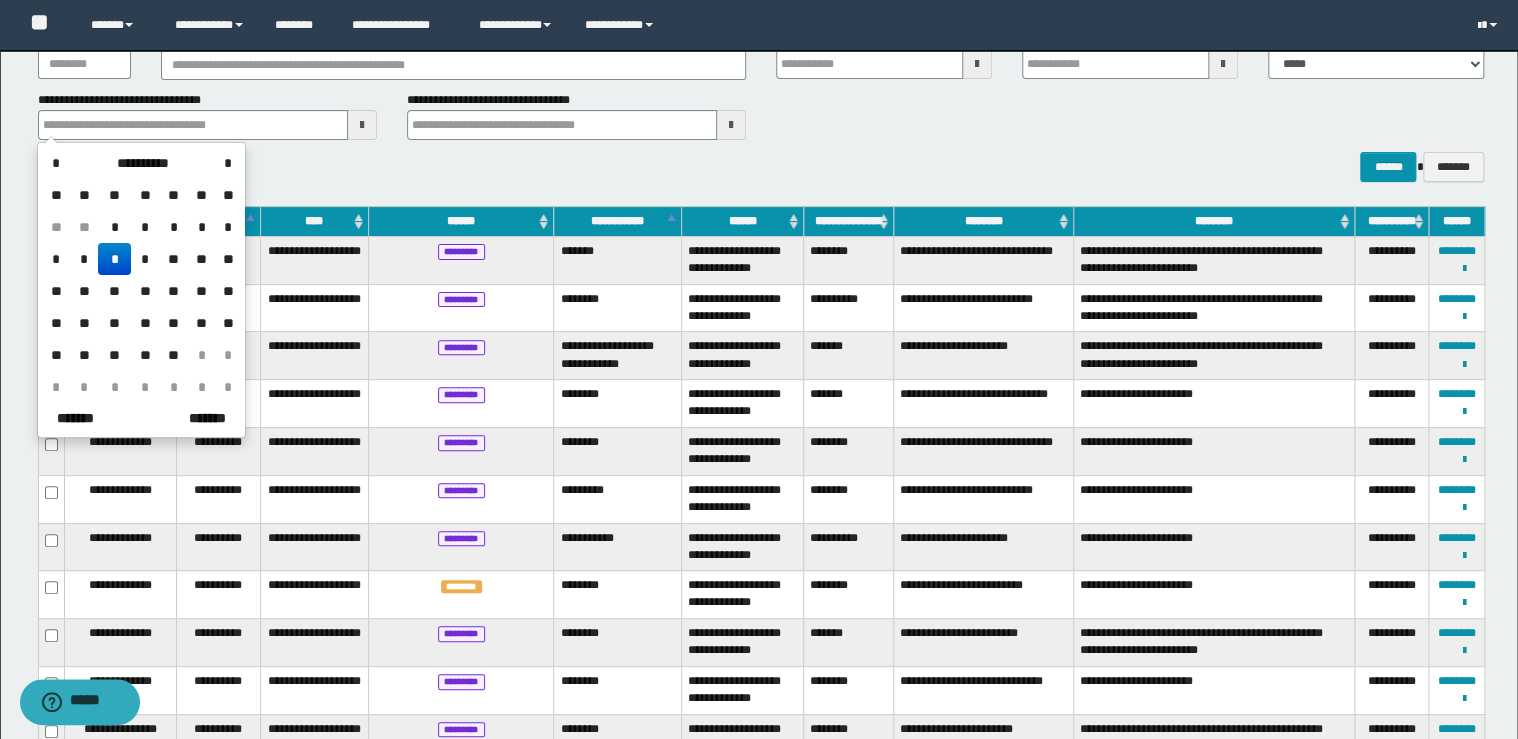 click on "**" at bounding box center (174, 259) 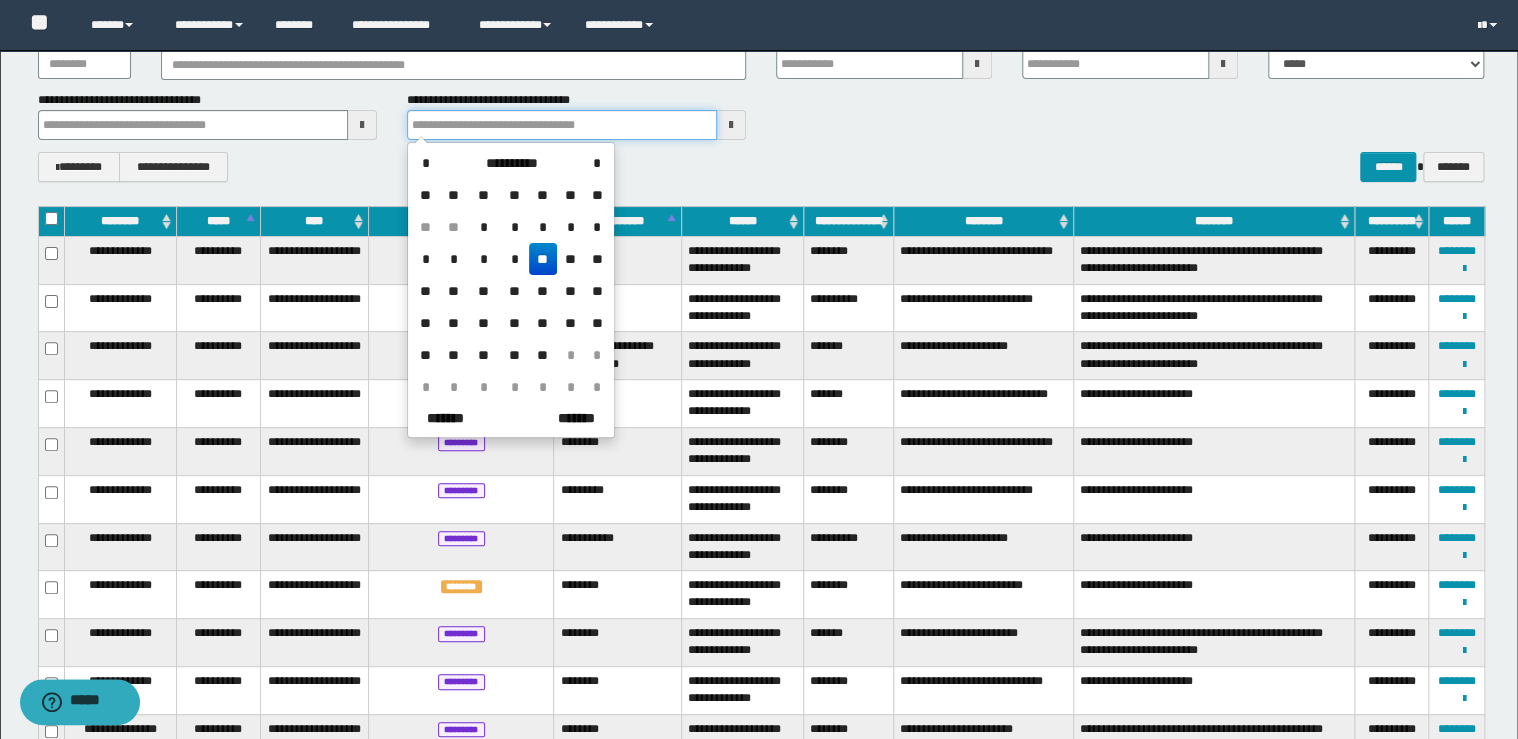 click at bounding box center [562, 125] 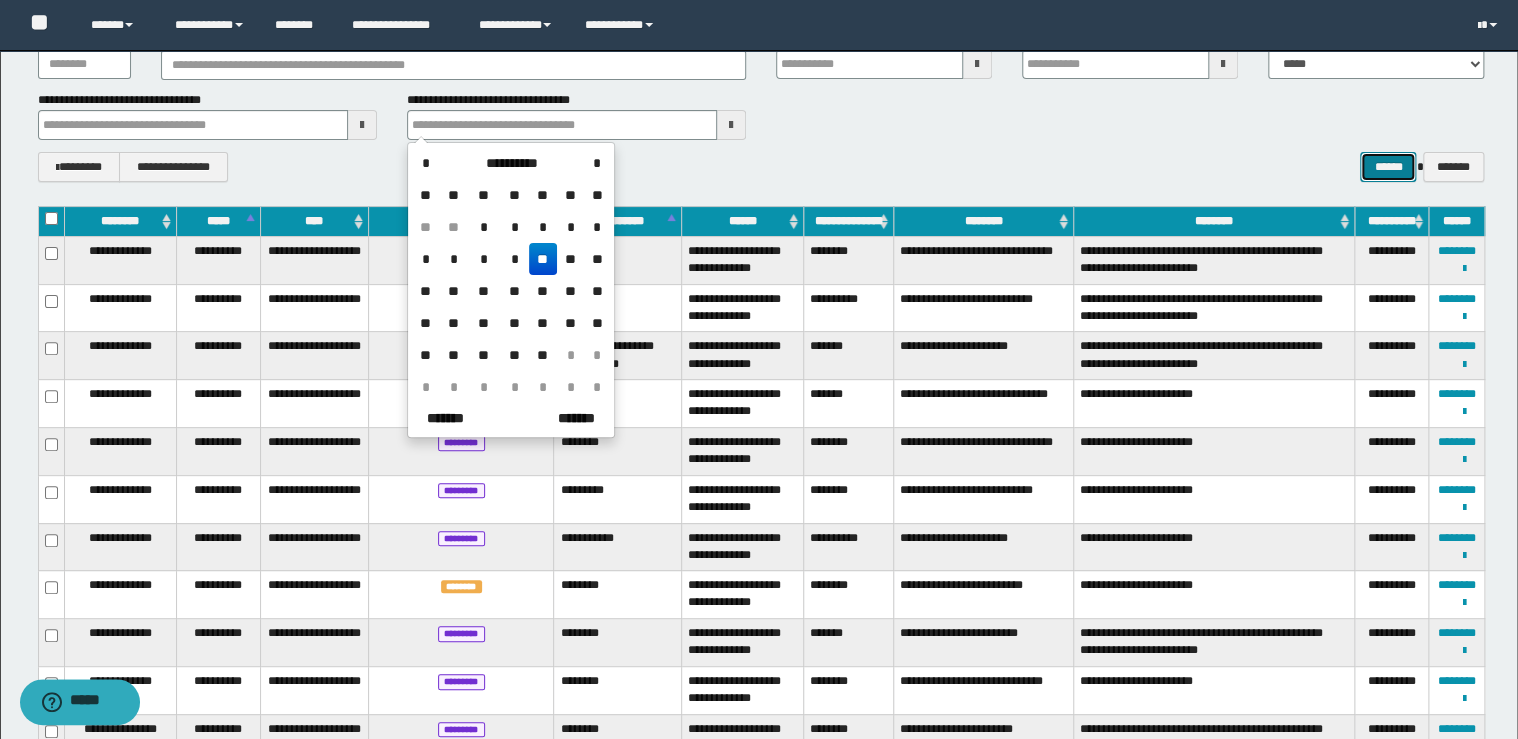 click on "******" at bounding box center [1388, 167] 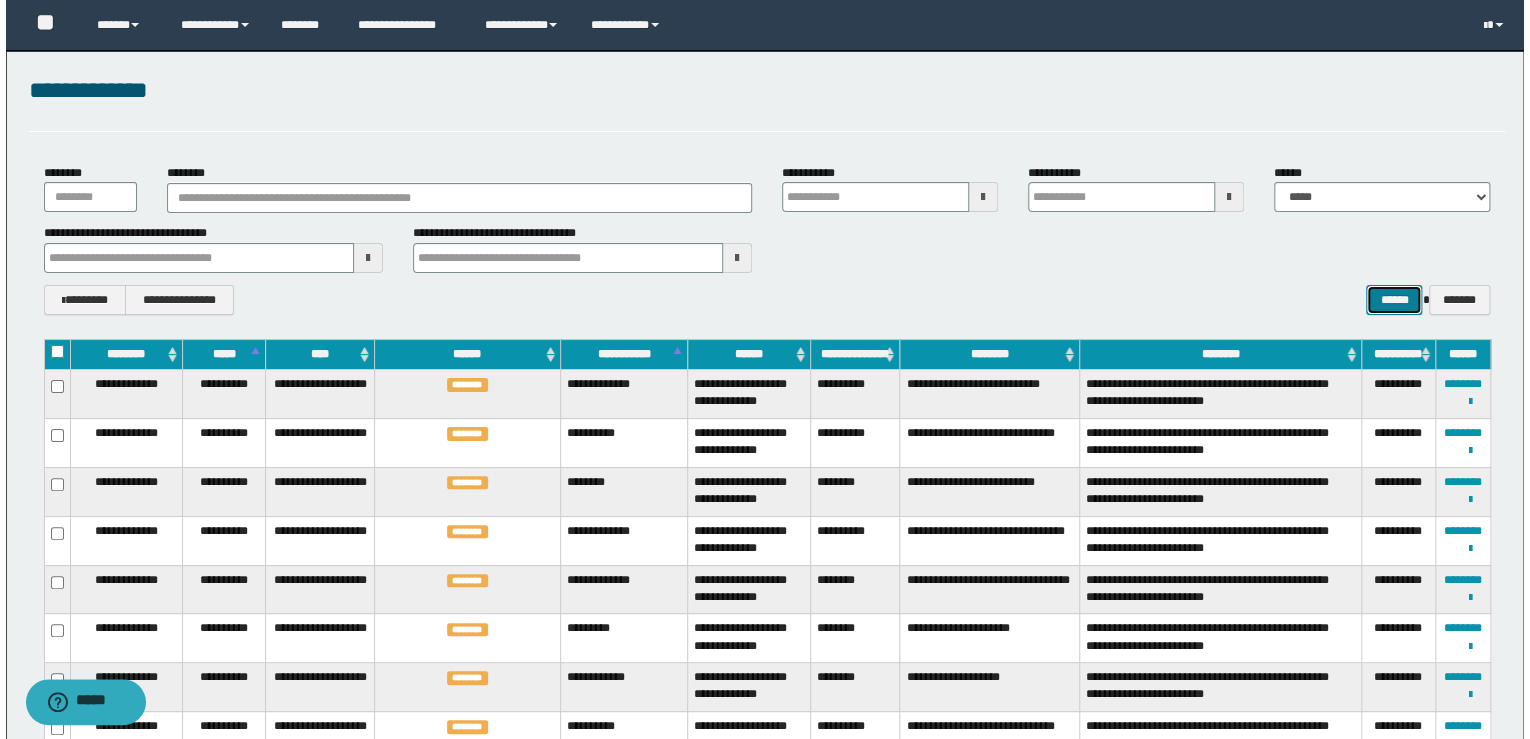 scroll, scrollTop: 0, scrollLeft: 0, axis: both 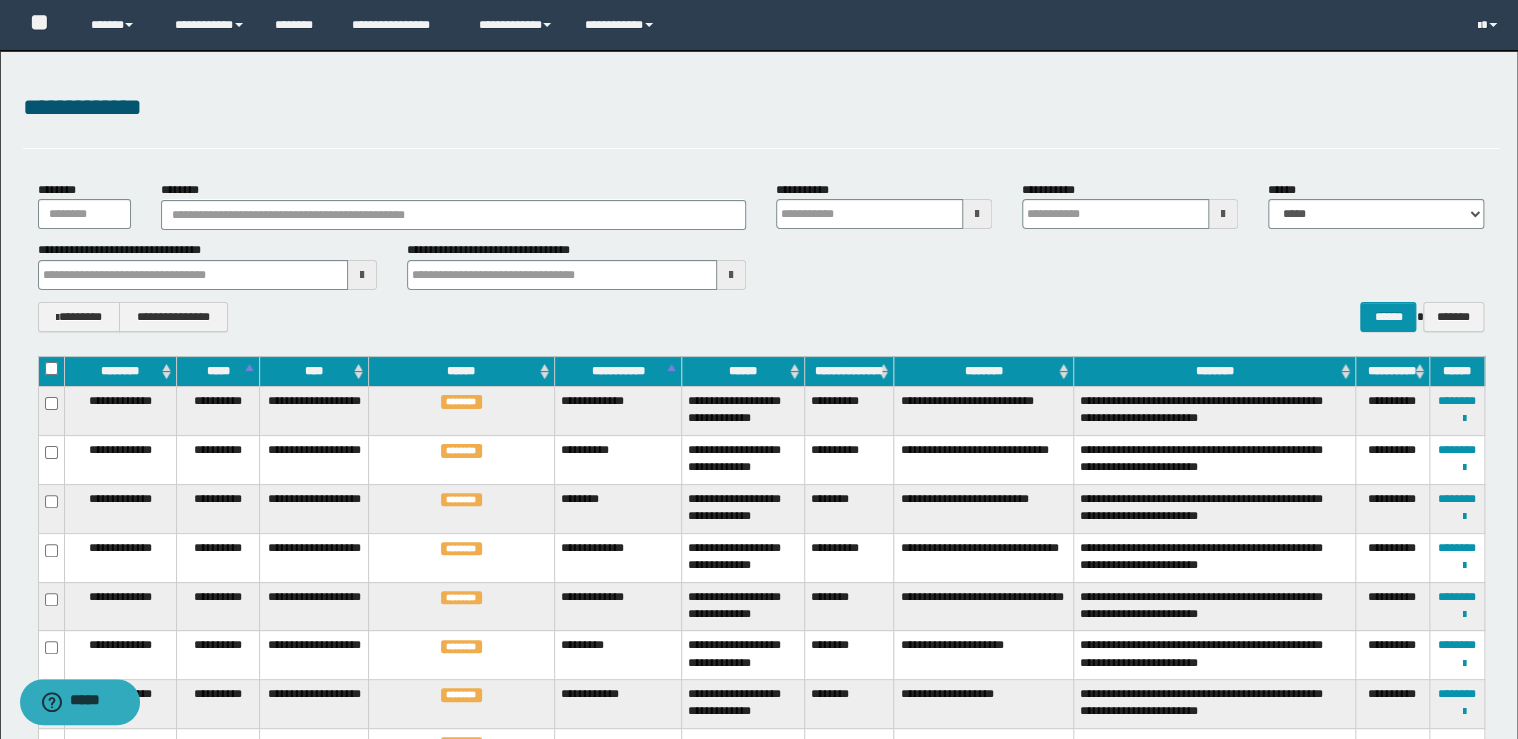 drag, startPoint x: 362, startPoint y: 114, endPoint x: 352, endPoint y: 112, distance: 10.198039 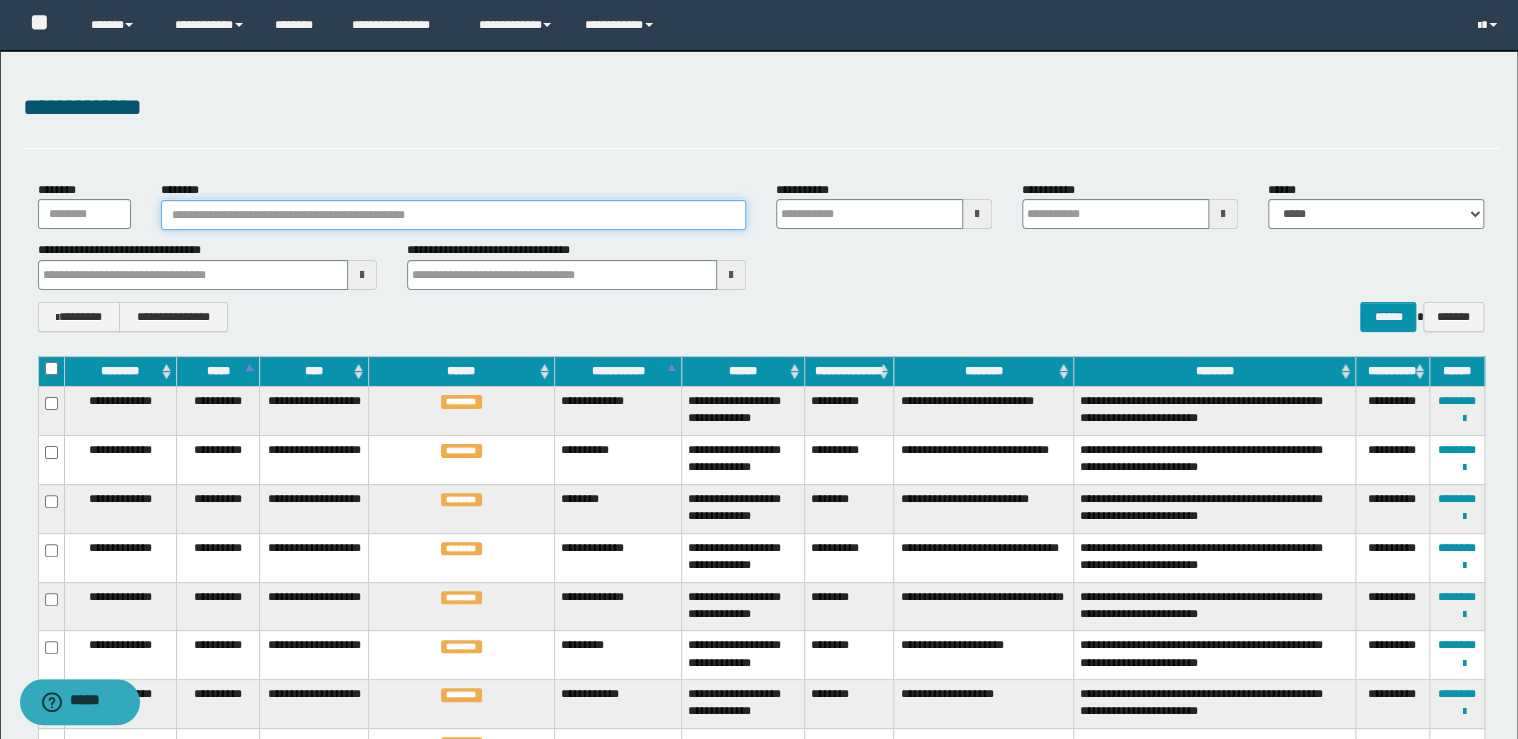 click on "********" at bounding box center [453, 215] 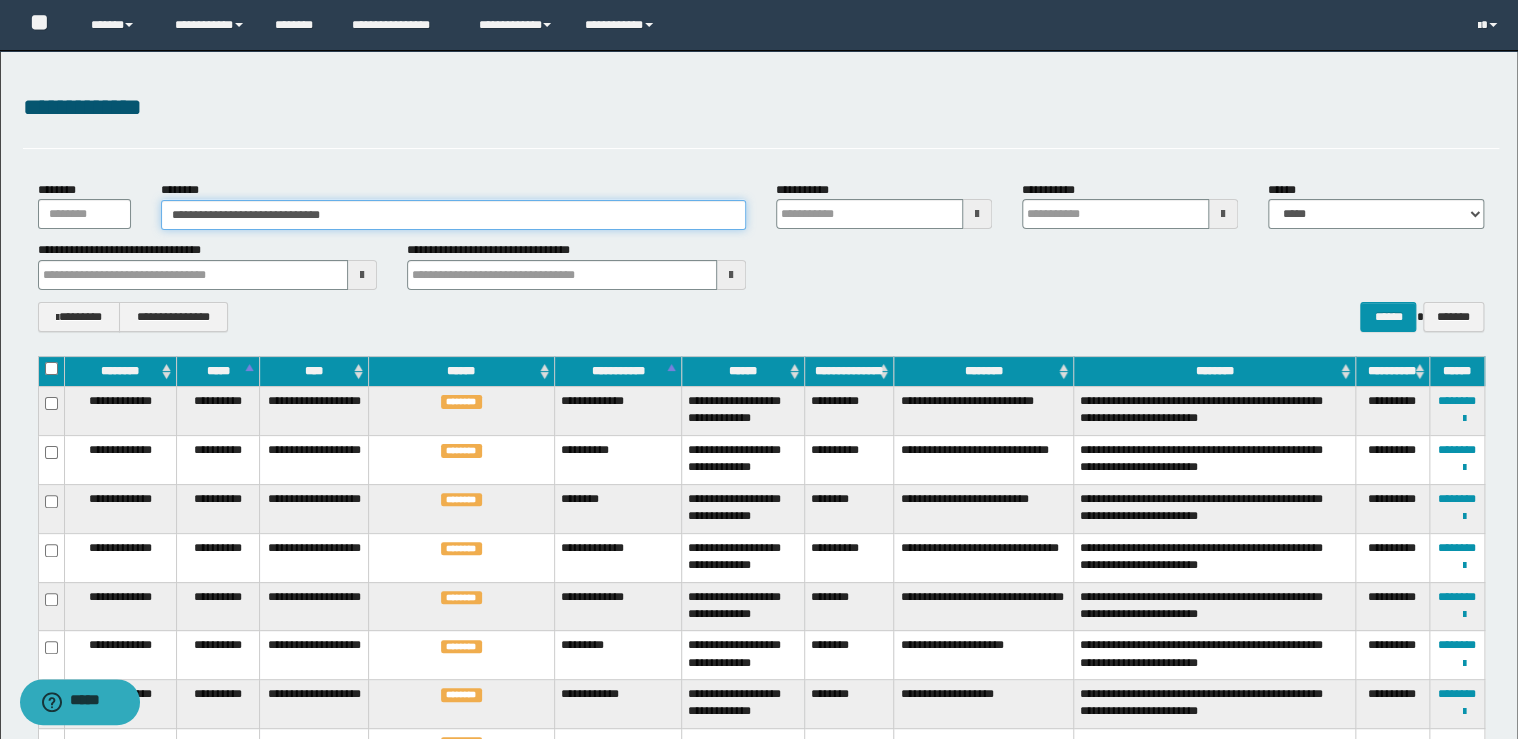 type on "**********" 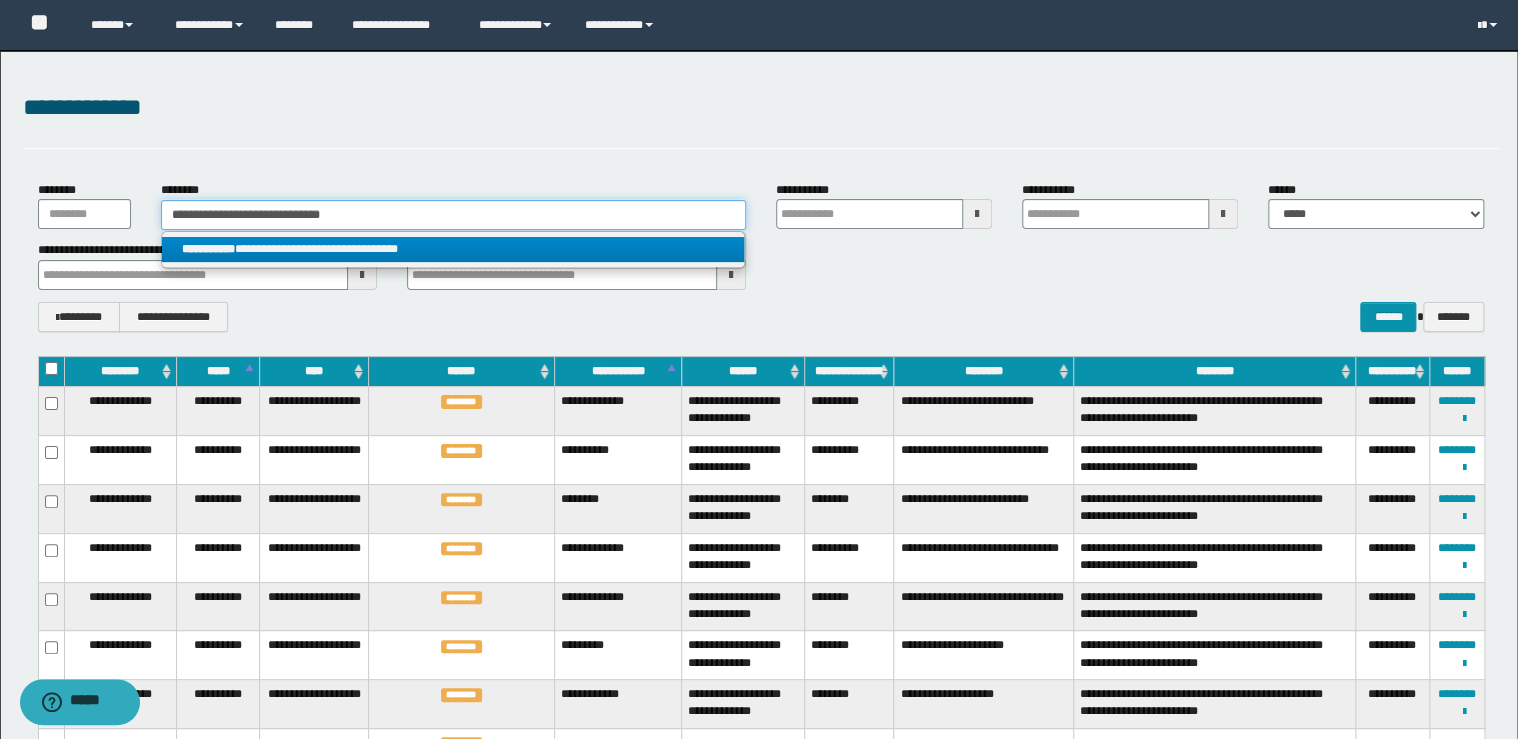 type on "**********" 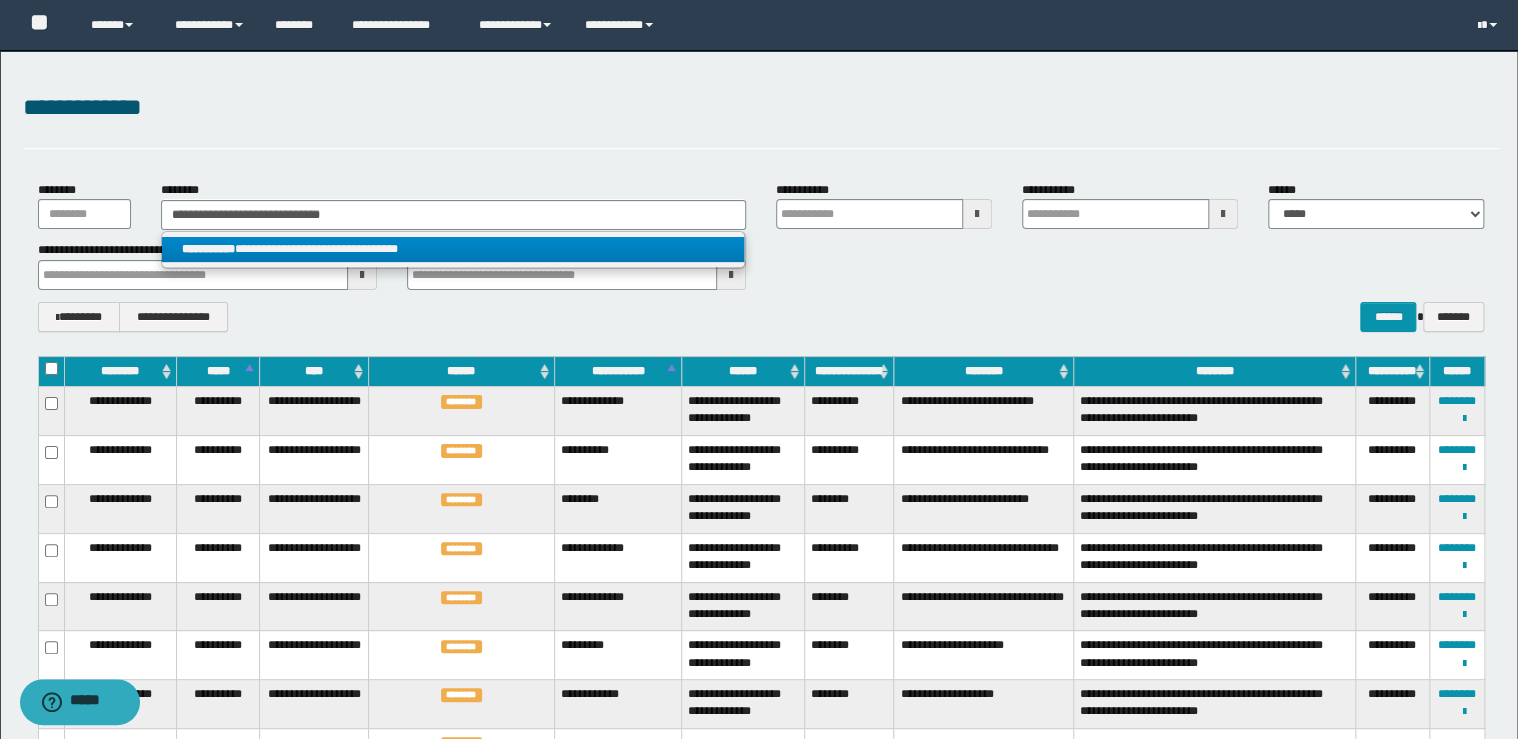 click on "**********" at bounding box center [453, 249] 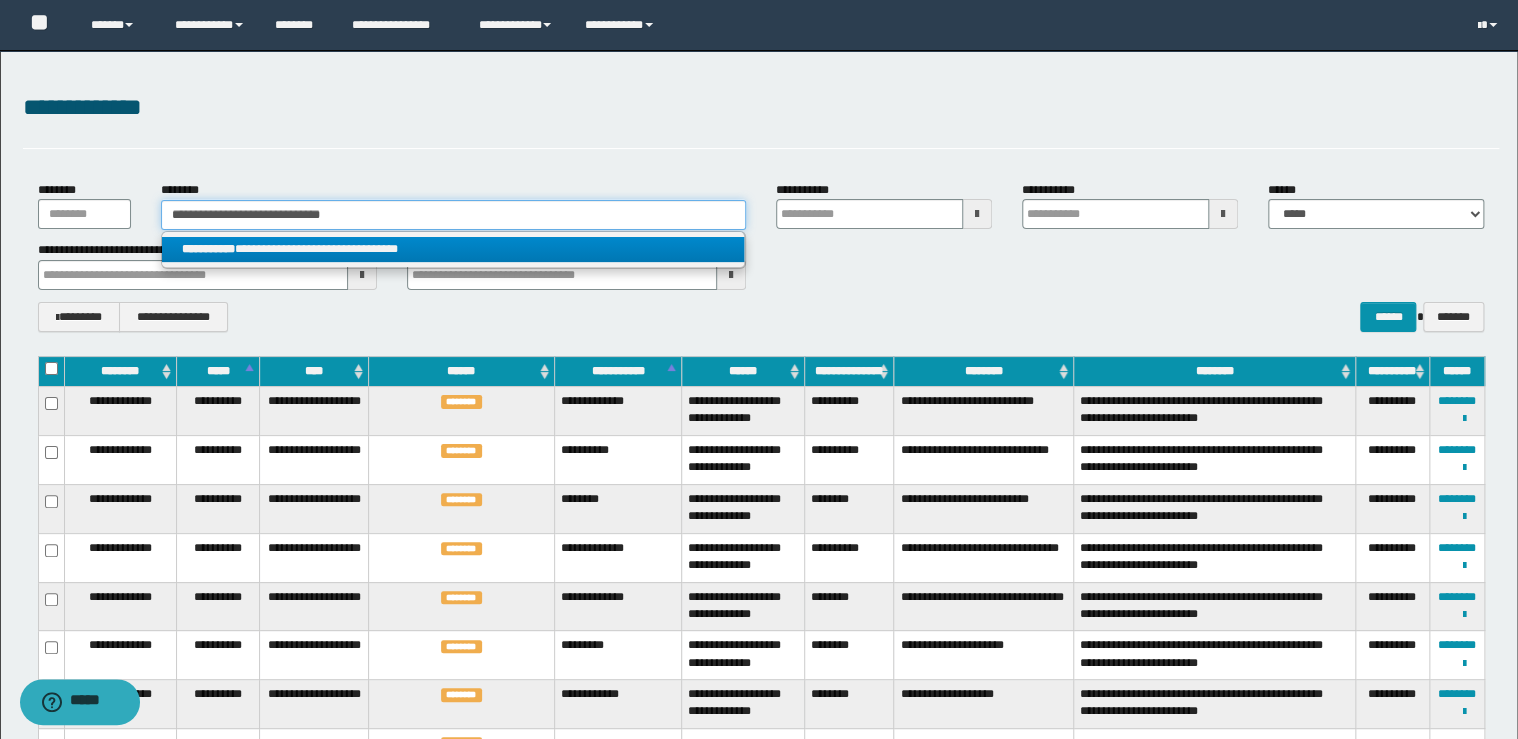 type 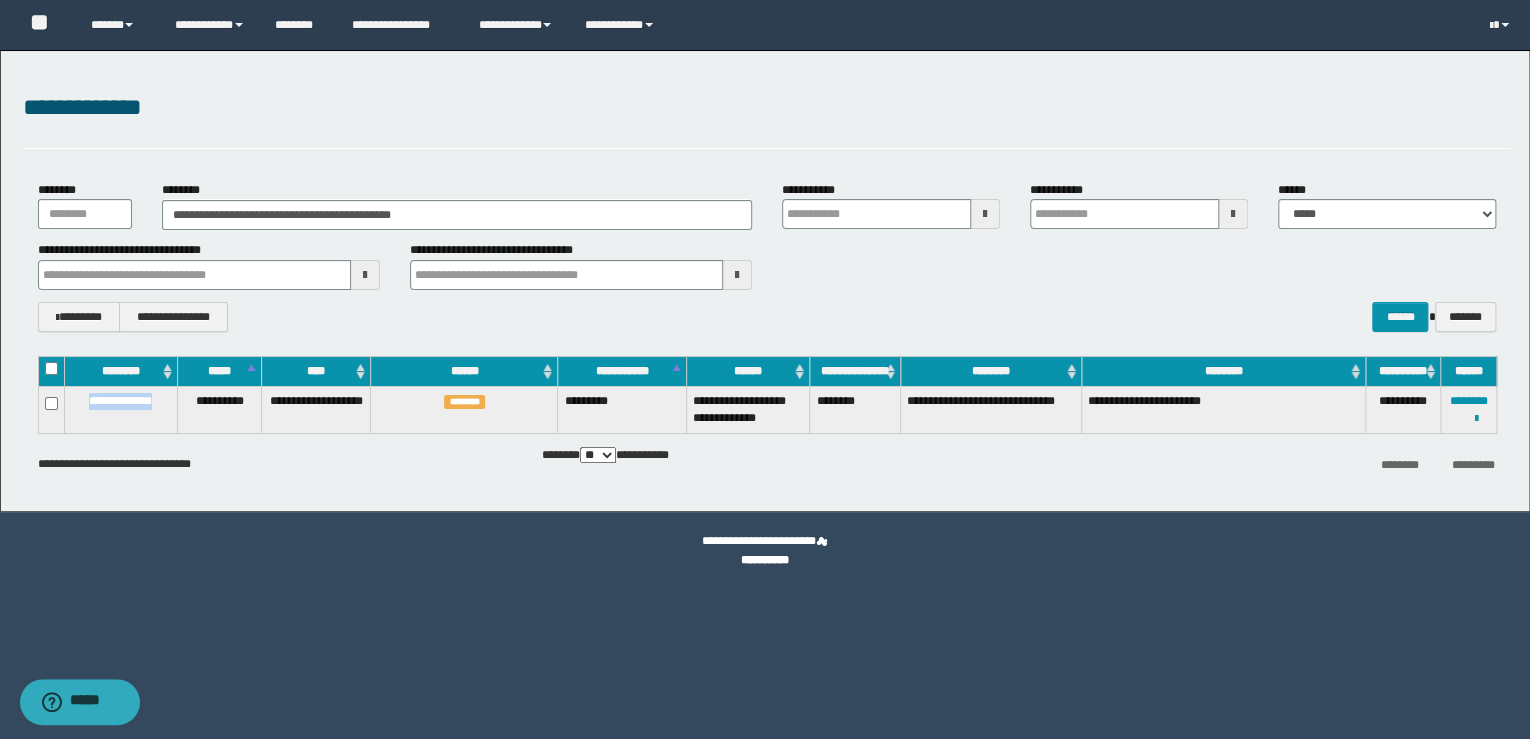 drag, startPoint x: 172, startPoint y: 400, endPoint x: 80, endPoint y: 400, distance: 92 